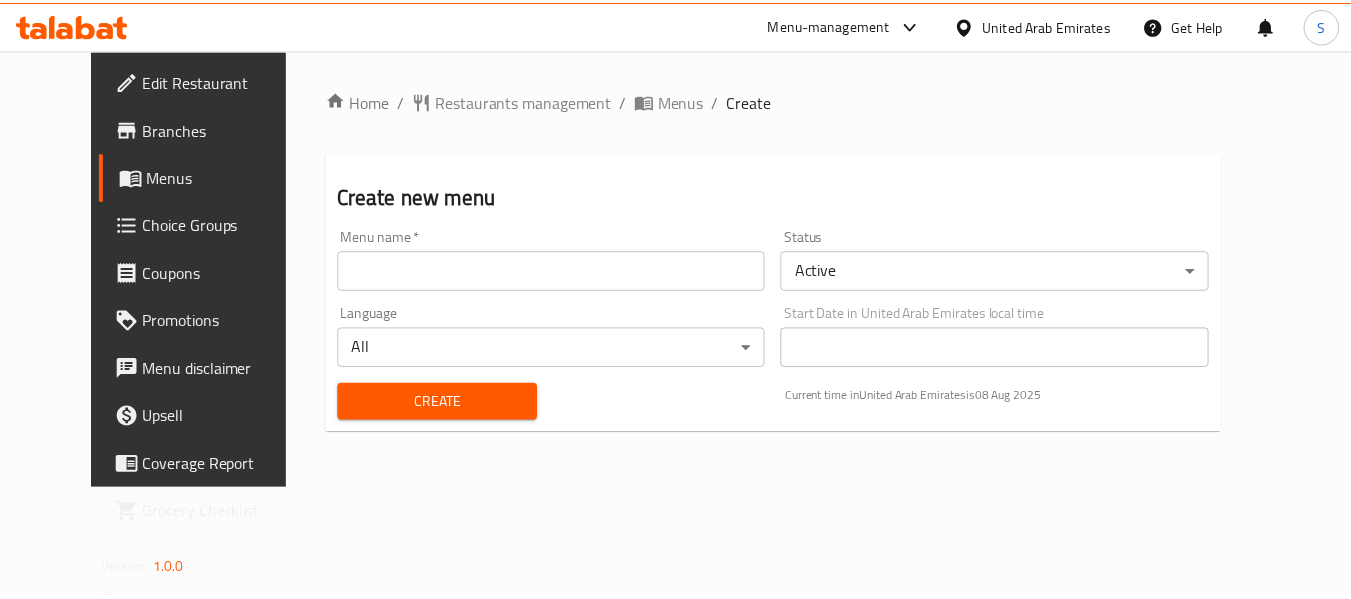 scroll, scrollTop: 0, scrollLeft: 0, axis: both 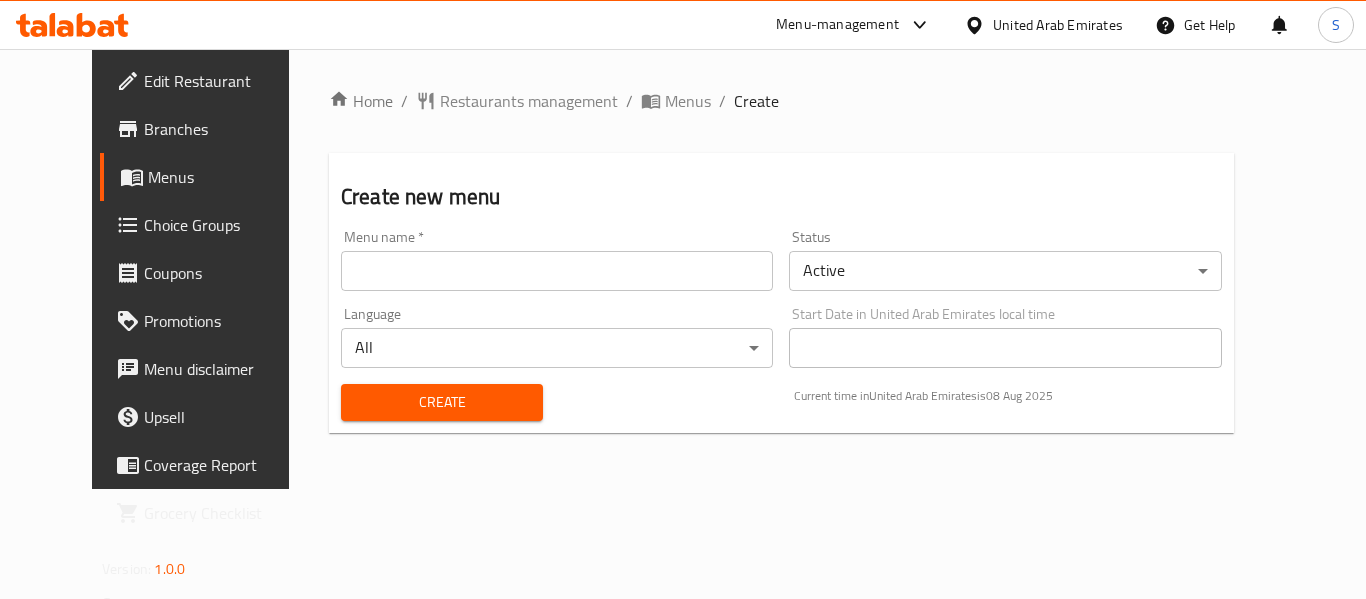 click at bounding box center [557, 271] 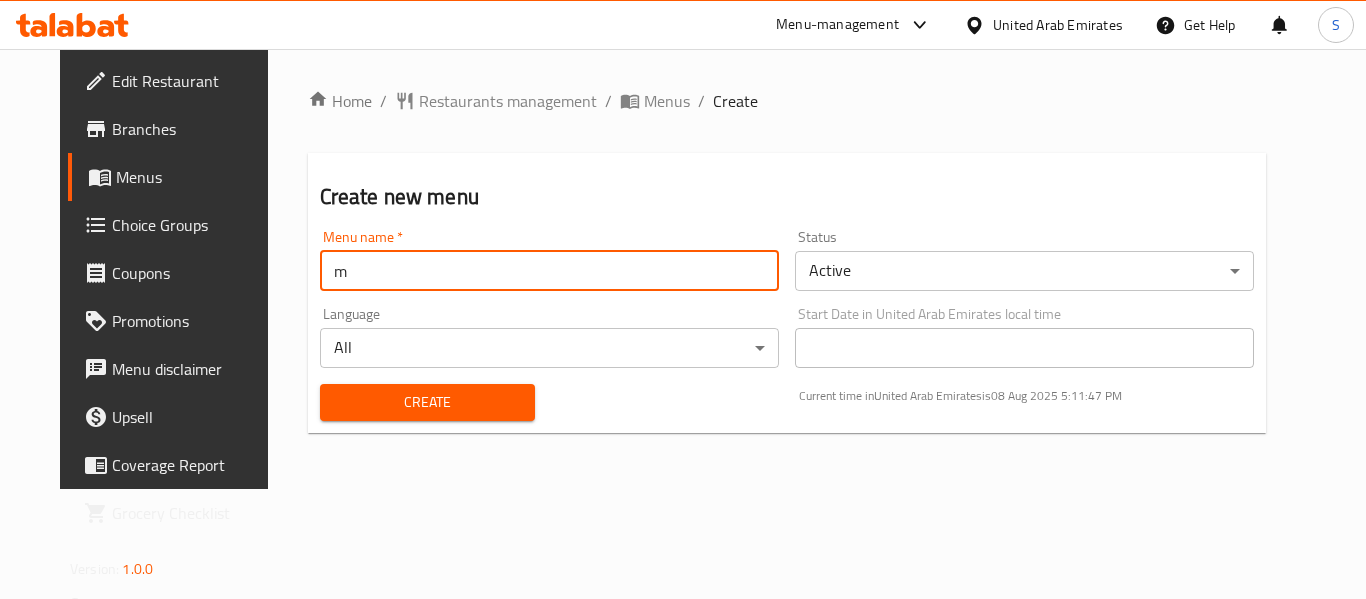 type on "Menu" 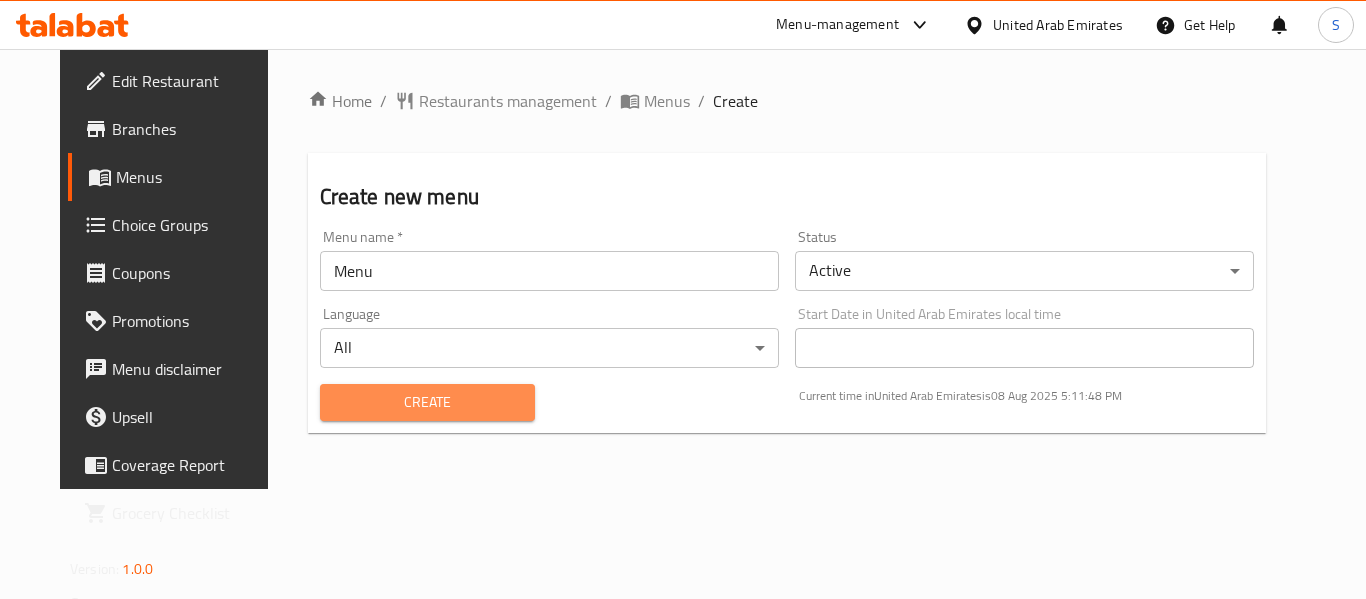 click on "Create" at bounding box center (428, 402) 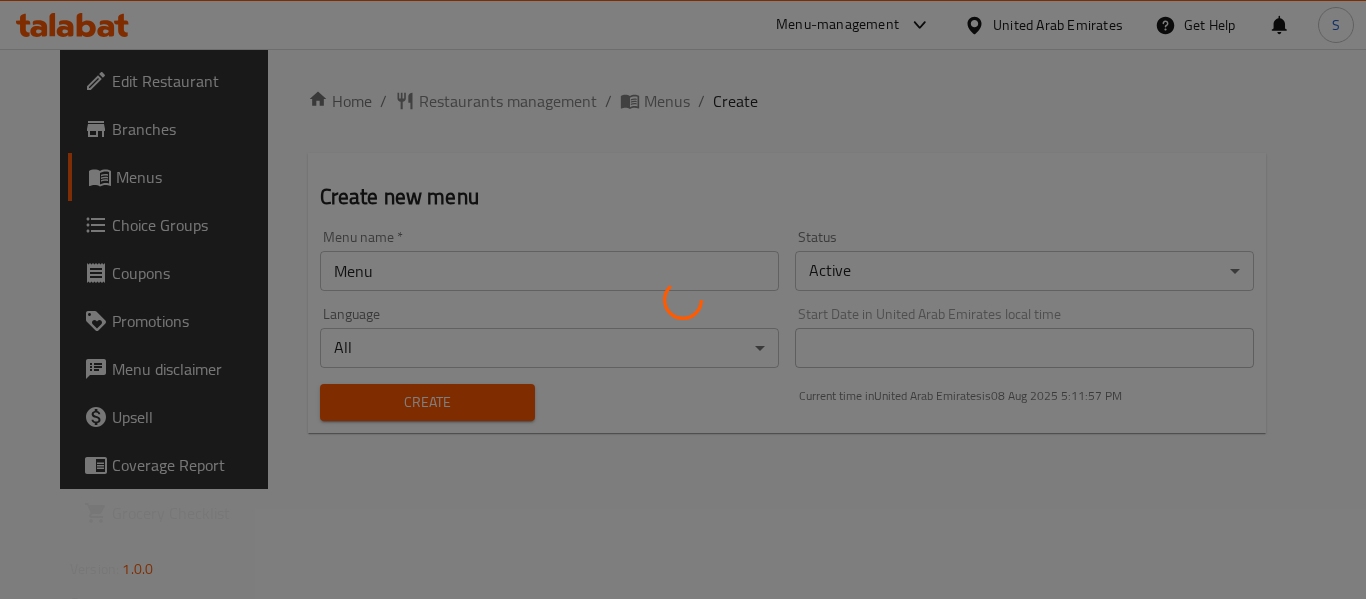 type 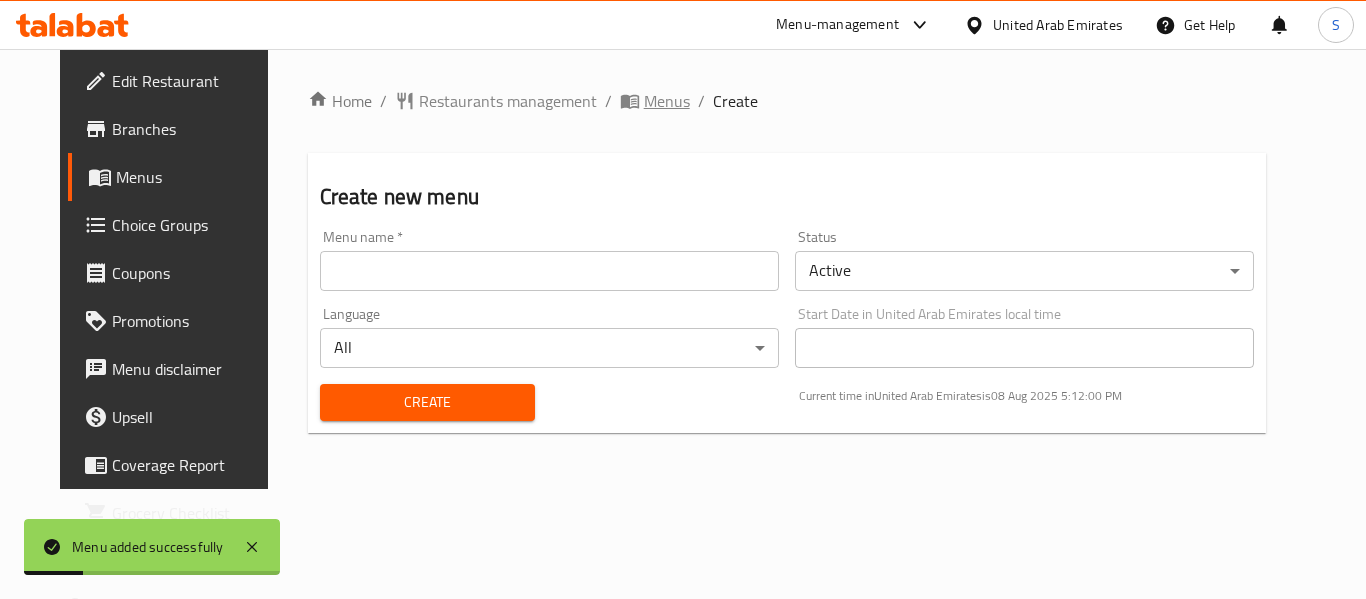 click on "Menus" at bounding box center [667, 101] 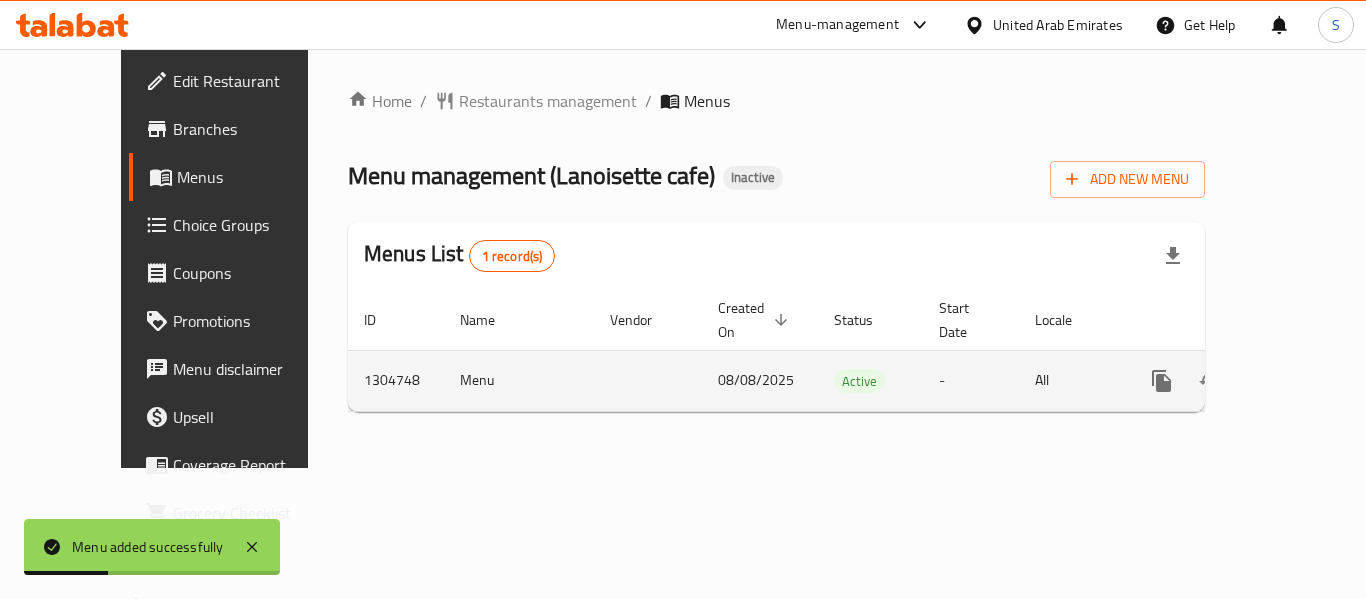 click 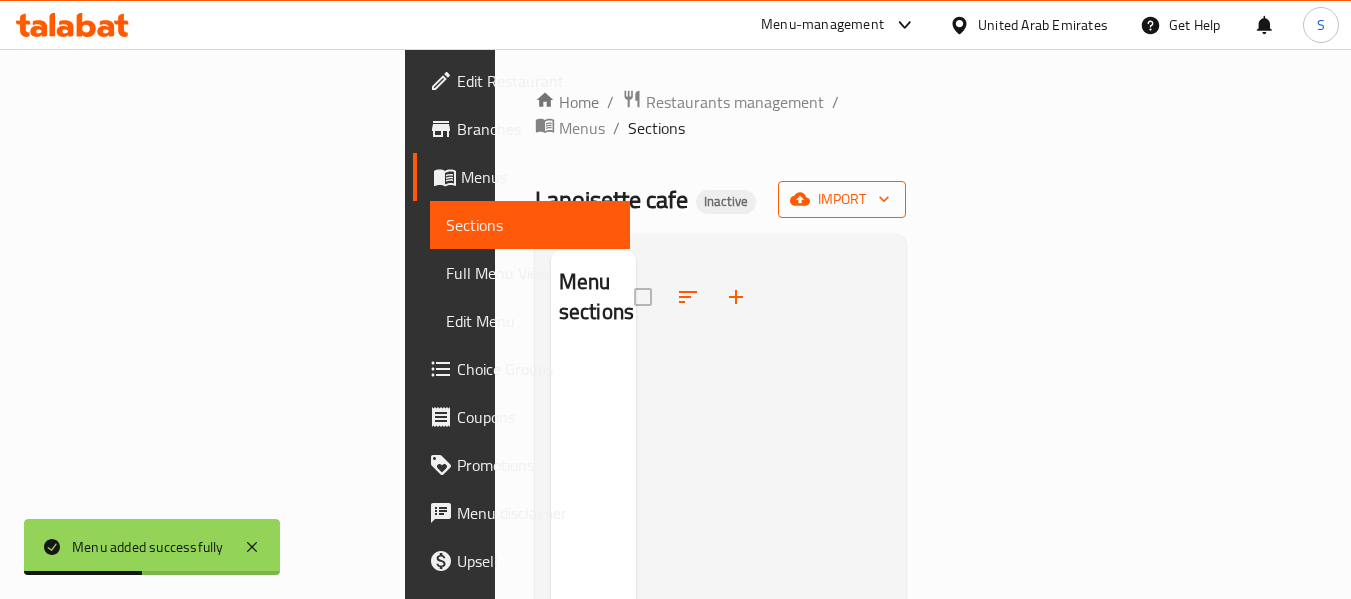 click on "import" at bounding box center [842, 199] 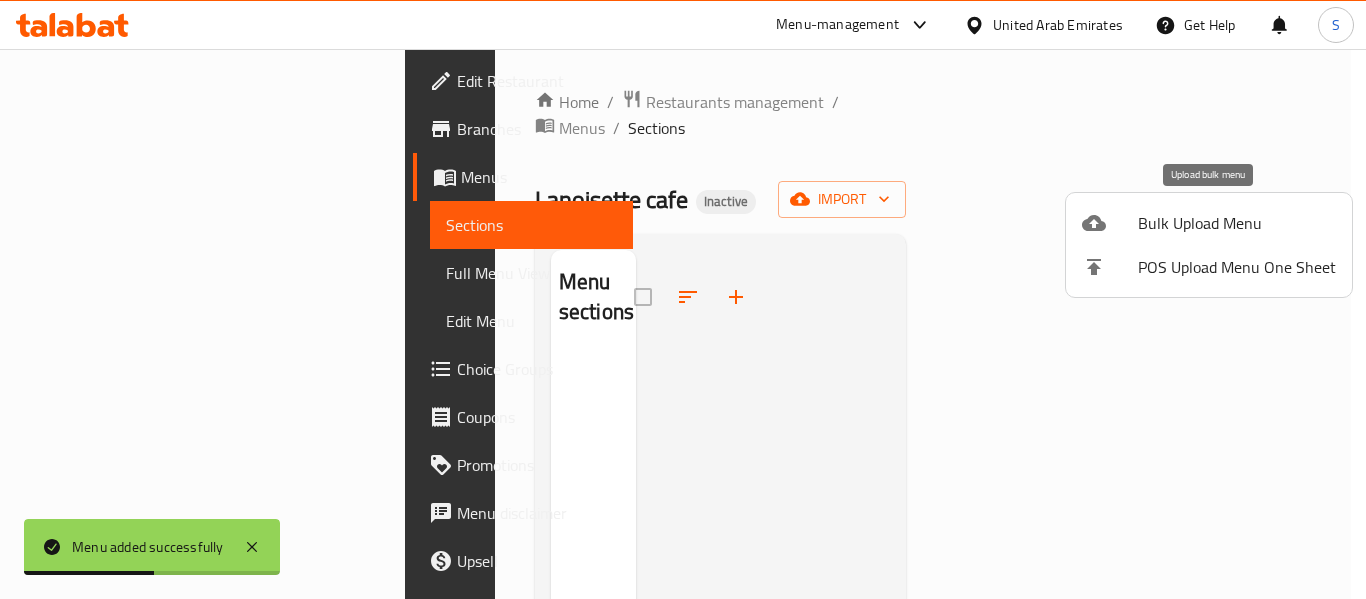 click on "Bulk Upload Menu" at bounding box center [1237, 223] 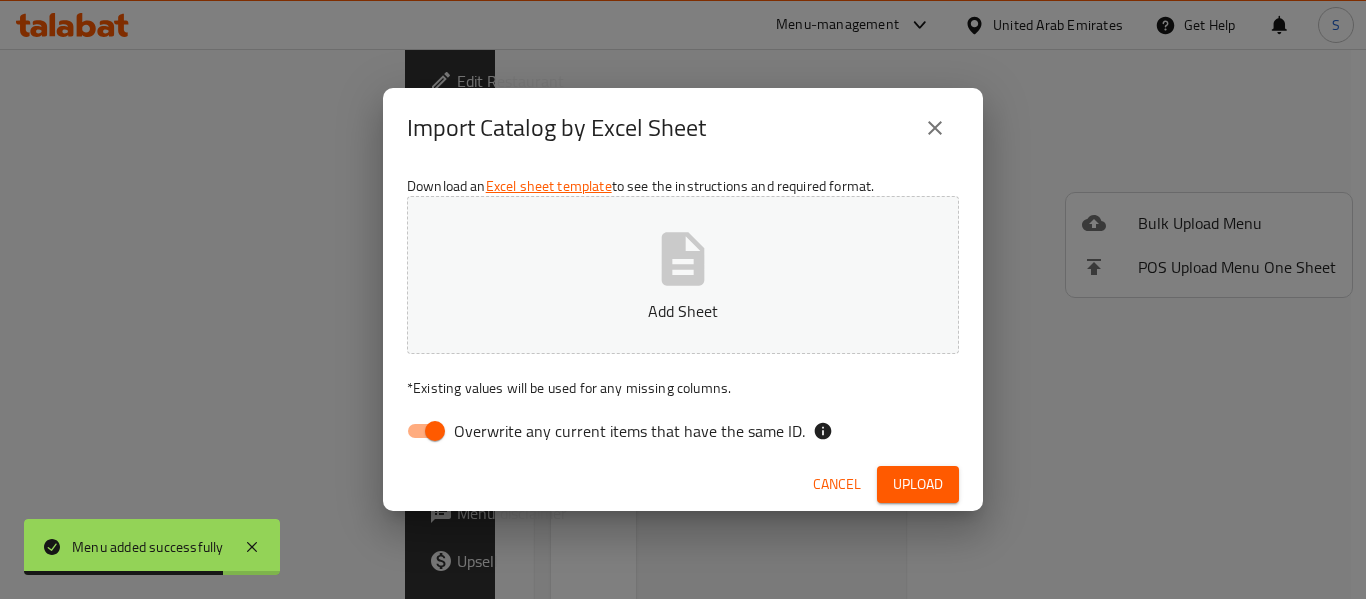 click 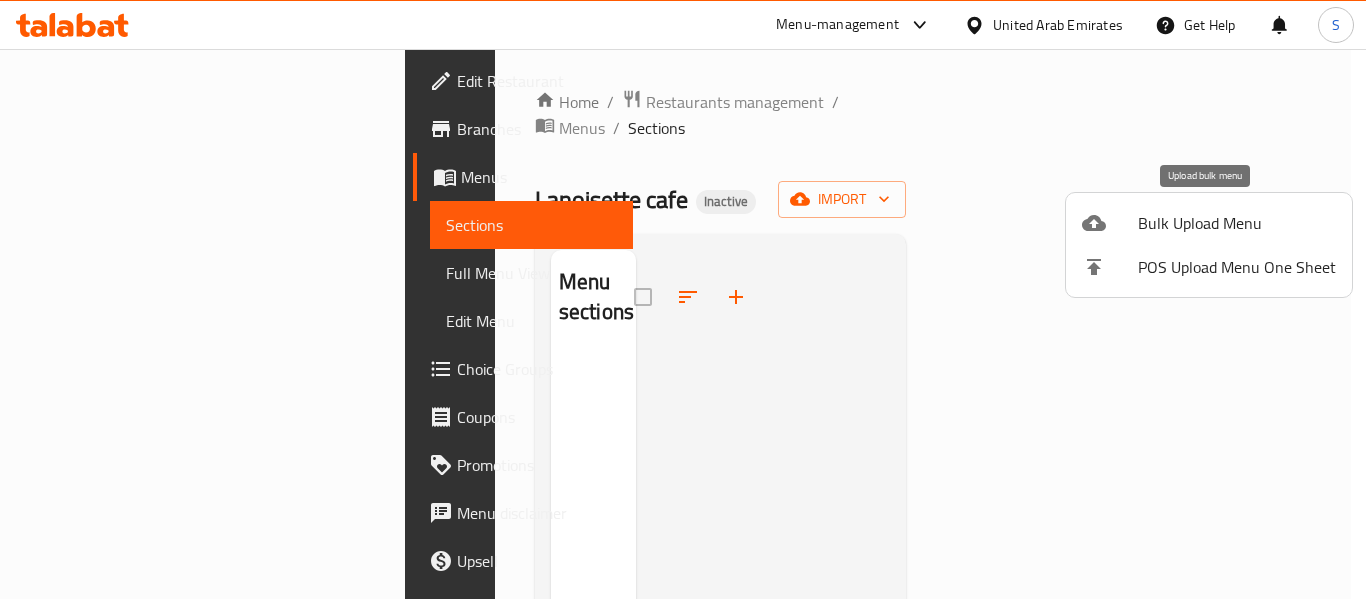 click on "Bulk Upload Menu" at bounding box center (1237, 223) 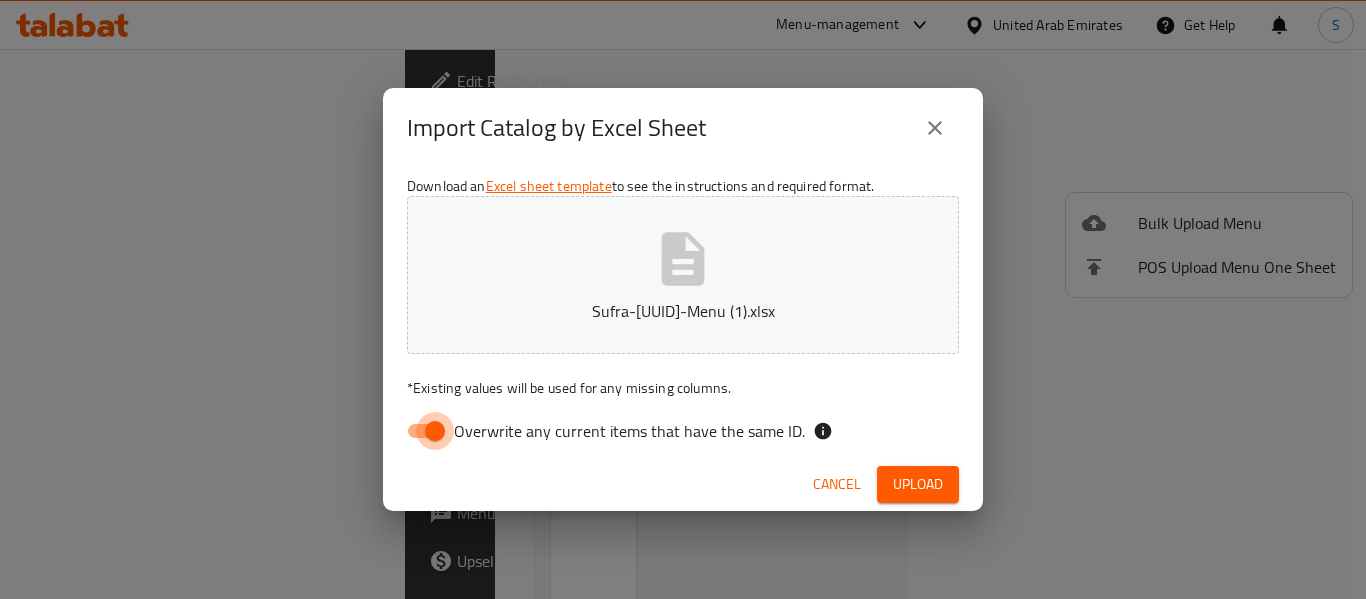 click on "Overwrite any current items that have the same ID." at bounding box center [435, 431] 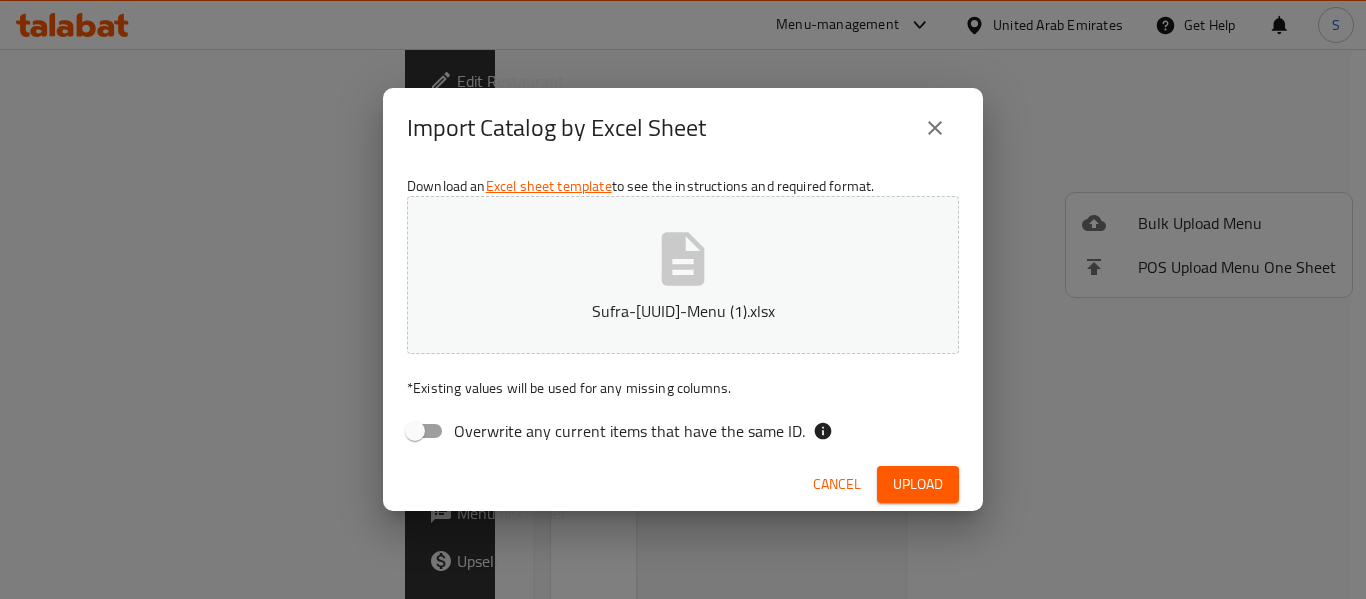 click on "Upload" at bounding box center [918, 484] 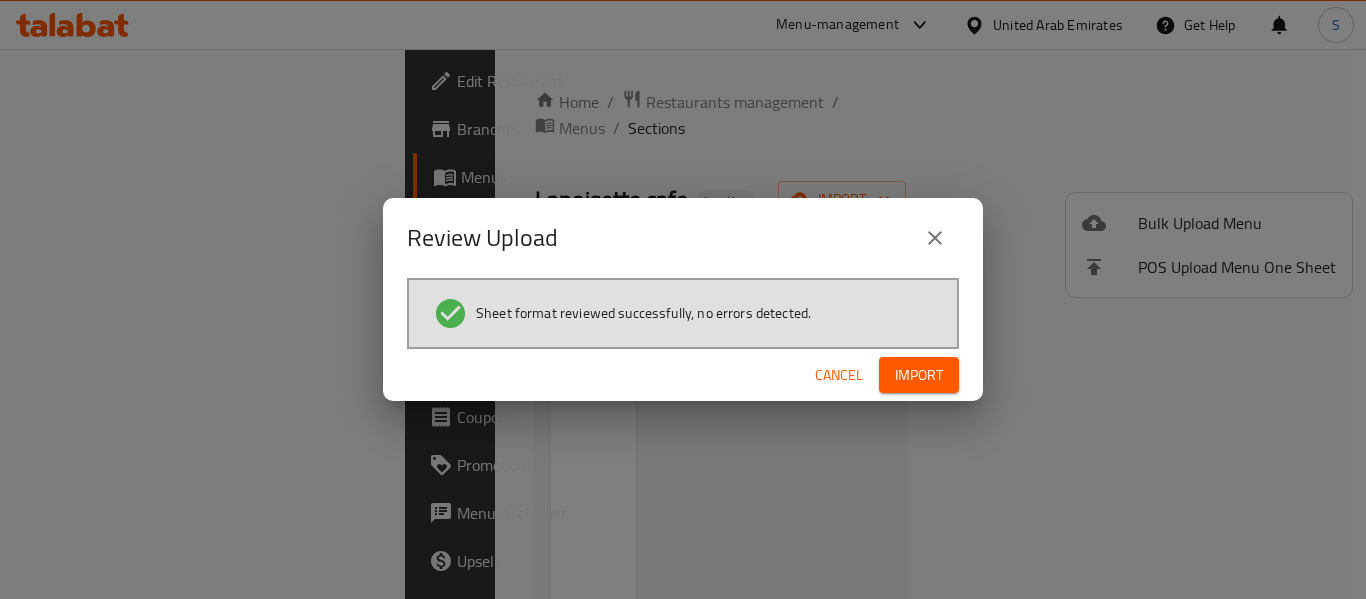 click on "Import" at bounding box center (919, 375) 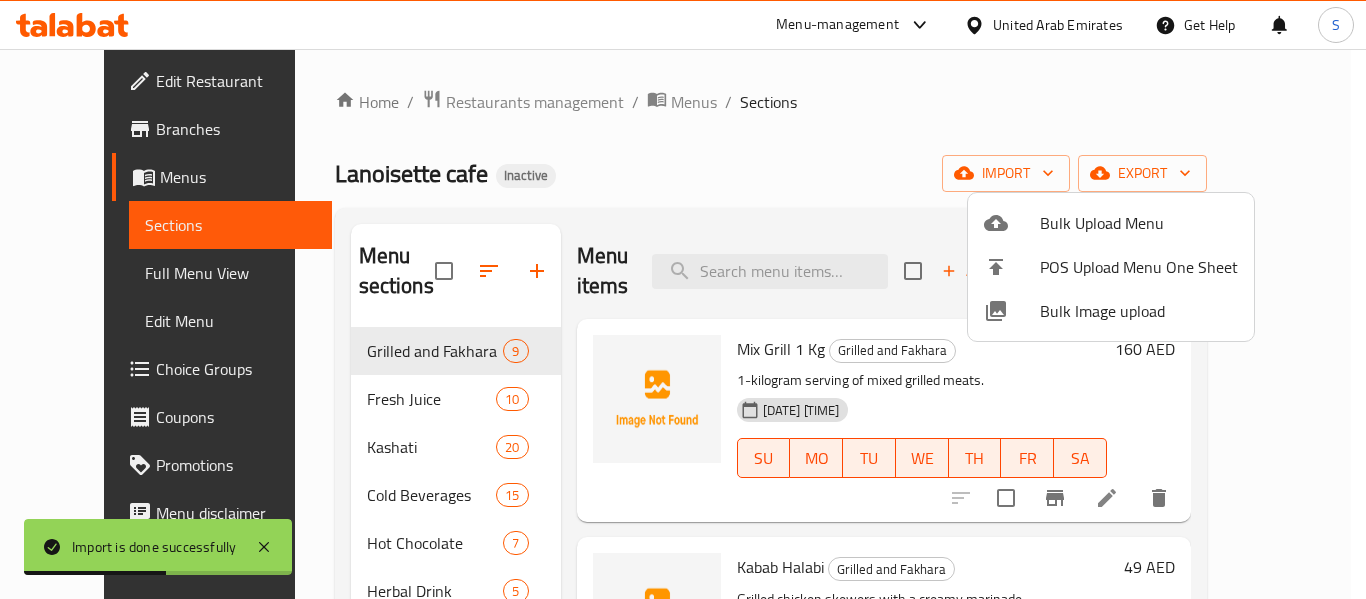 click at bounding box center (683, 299) 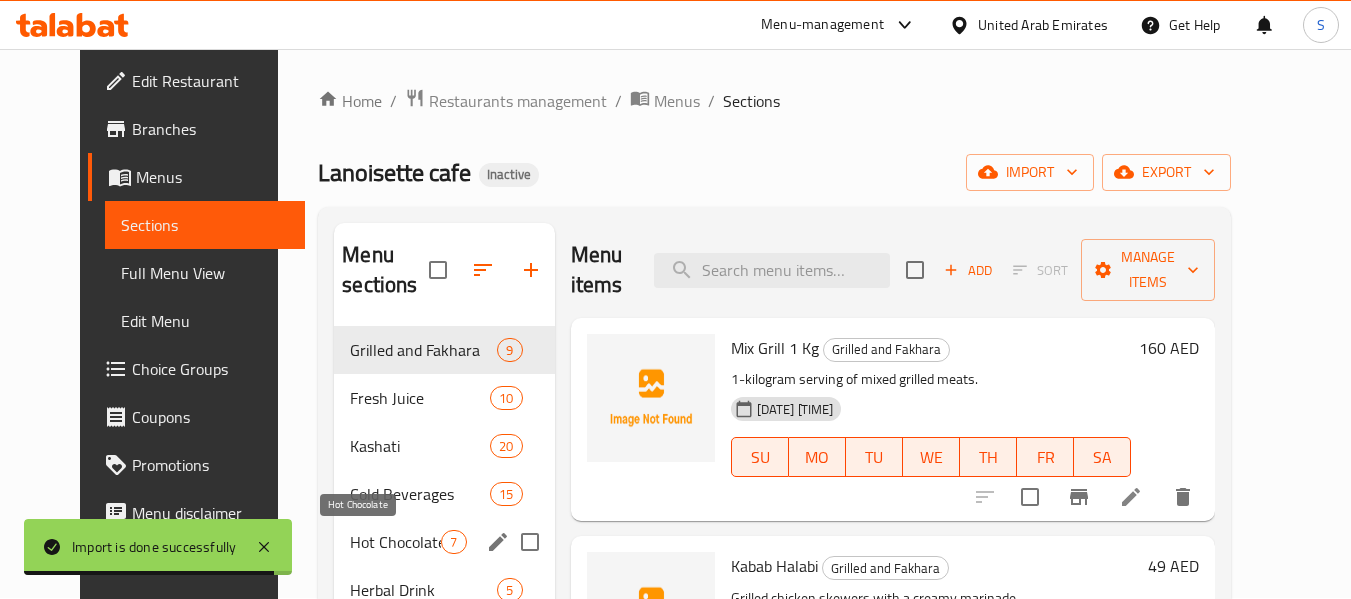 scroll, scrollTop: 0, scrollLeft: 0, axis: both 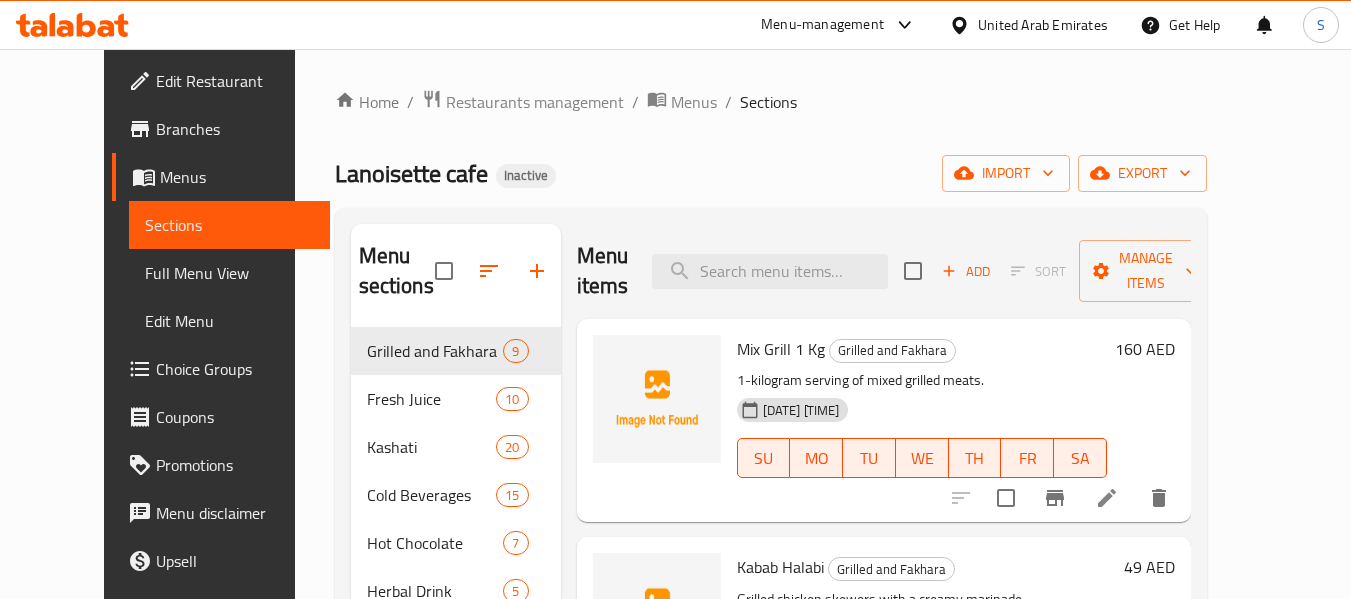 click on "Lanoisette cafe Inactive import export" at bounding box center [771, 173] 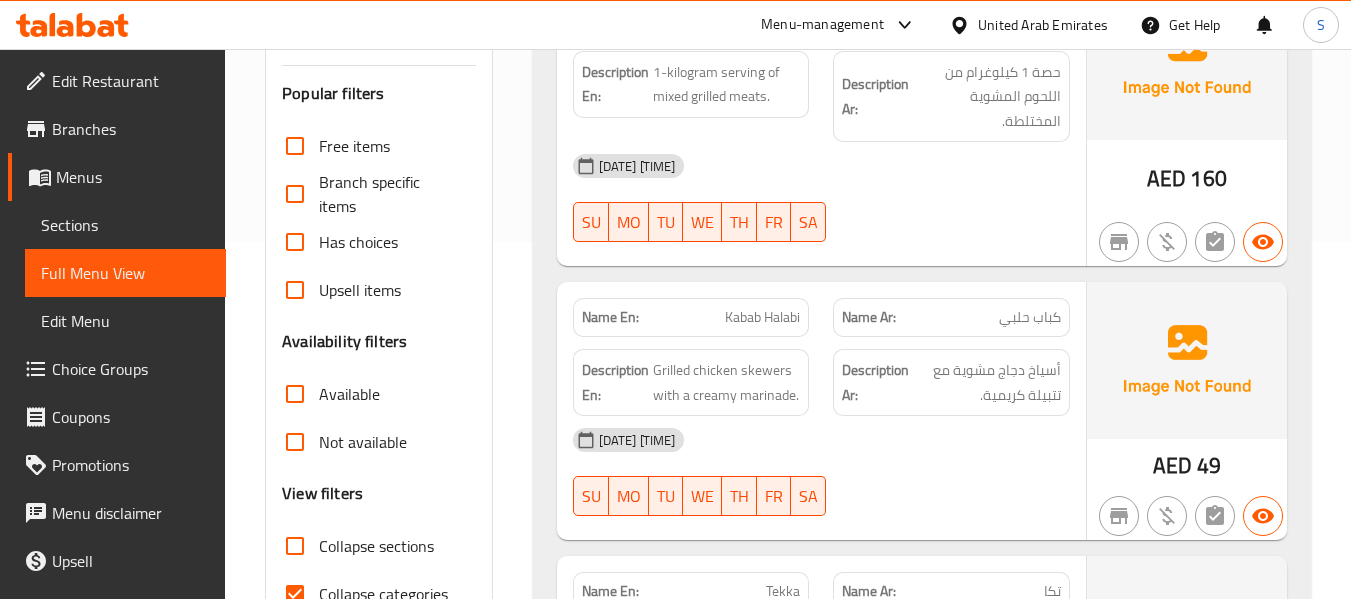 scroll, scrollTop: 400, scrollLeft: 0, axis: vertical 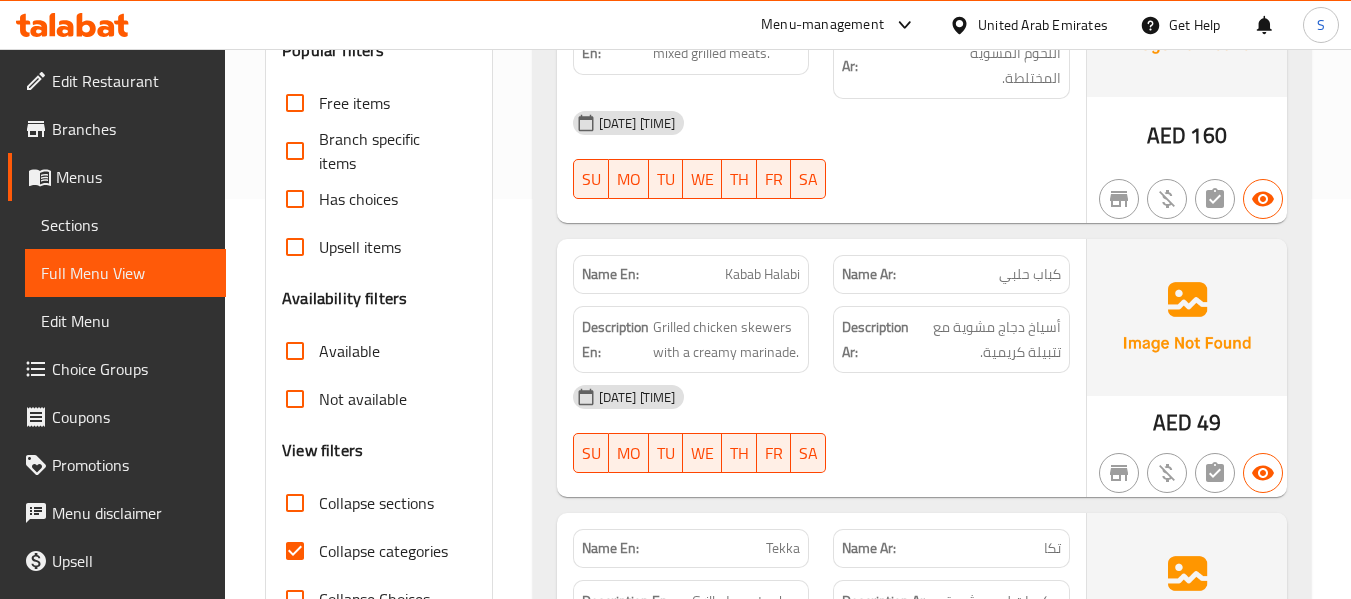 click on "Collapse sections" at bounding box center (295, 503) 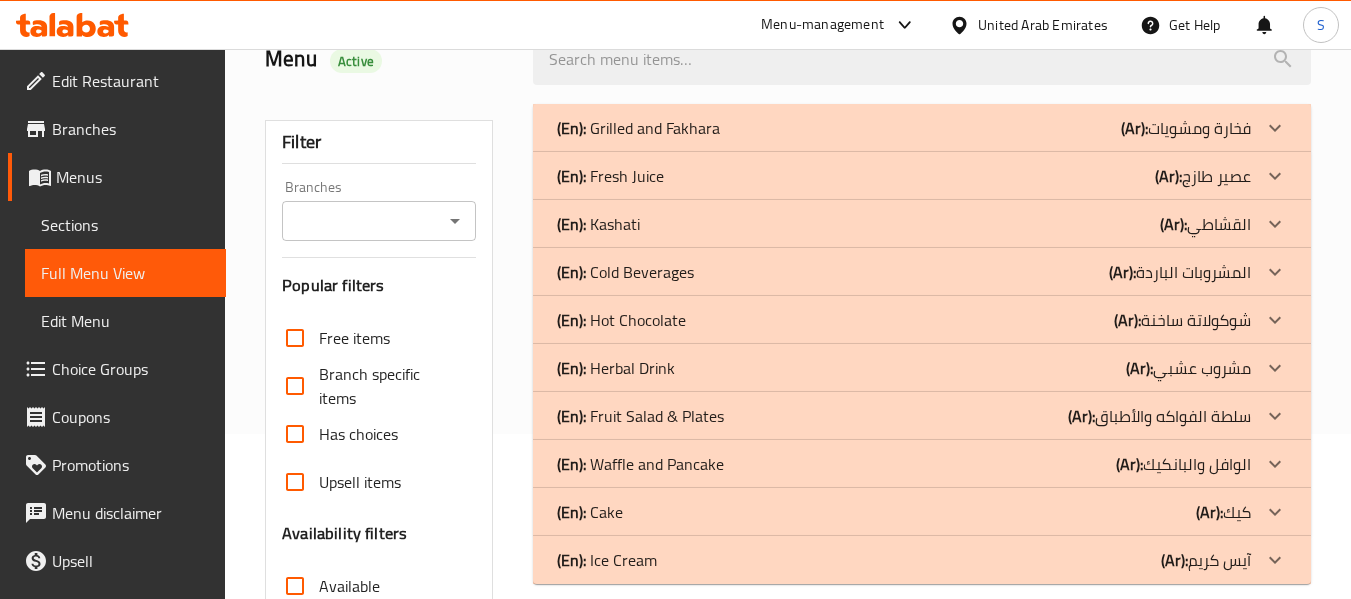 scroll, scrollTop: 200, scrollLeft: 0, axis: vertical 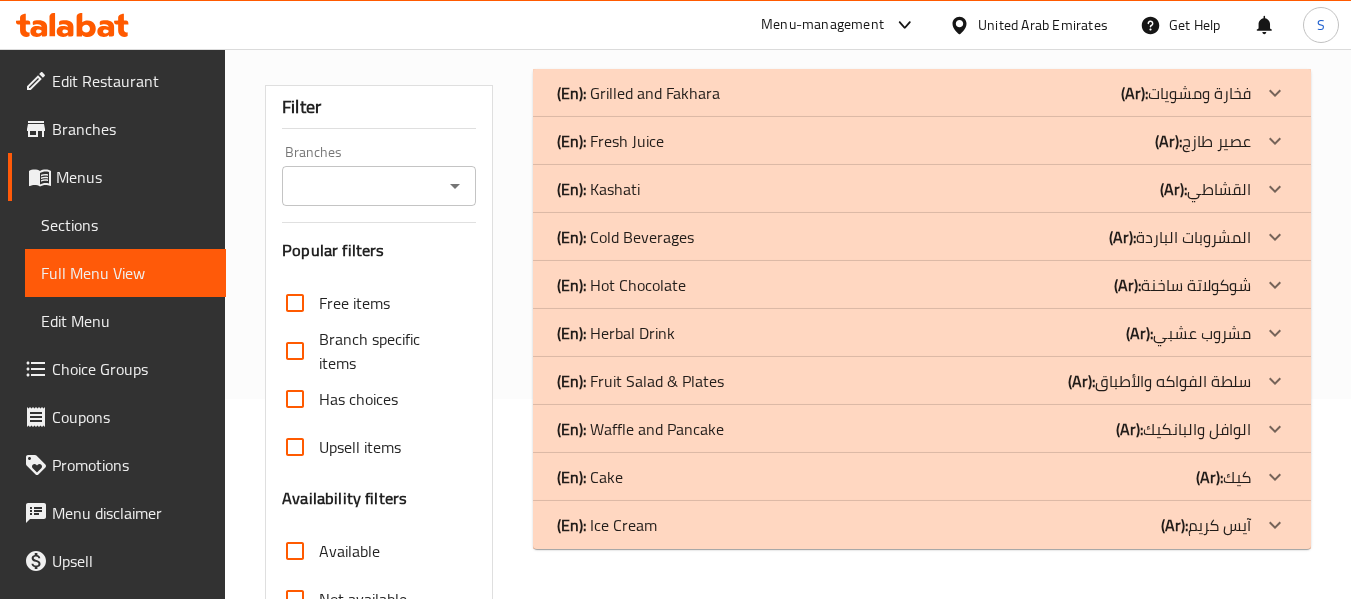 click on "Sections" at bounding box center (125, 225) 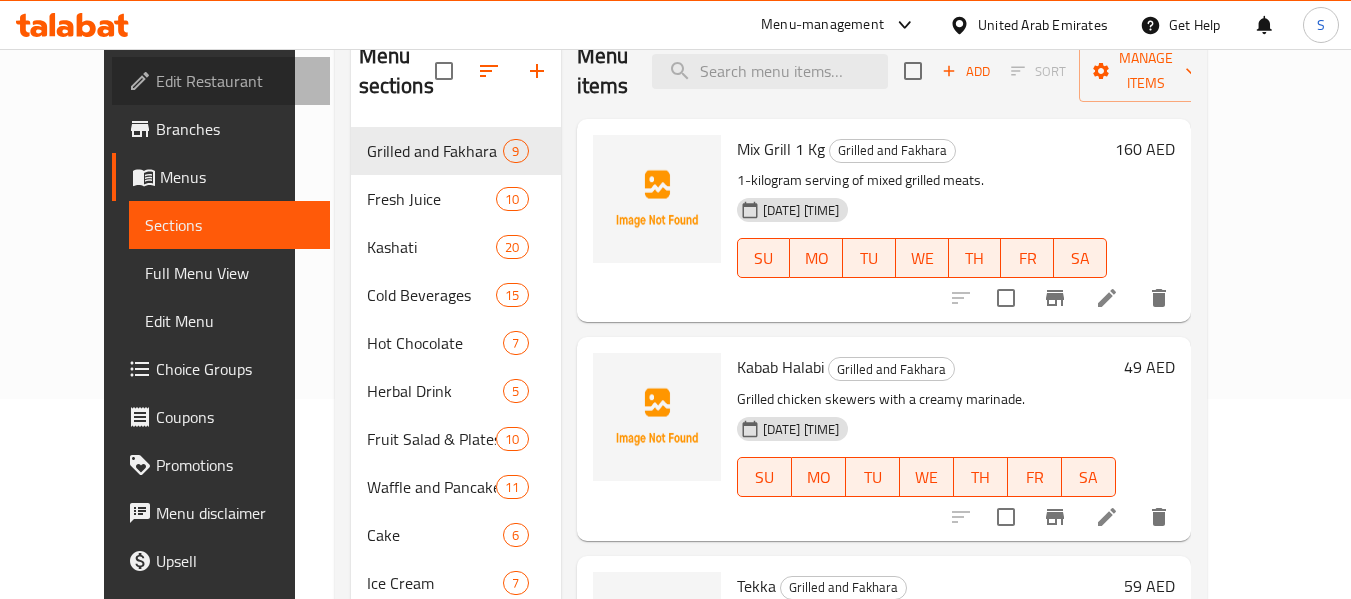 click on "Edit Restaurant" at bounding box center (235, 81) 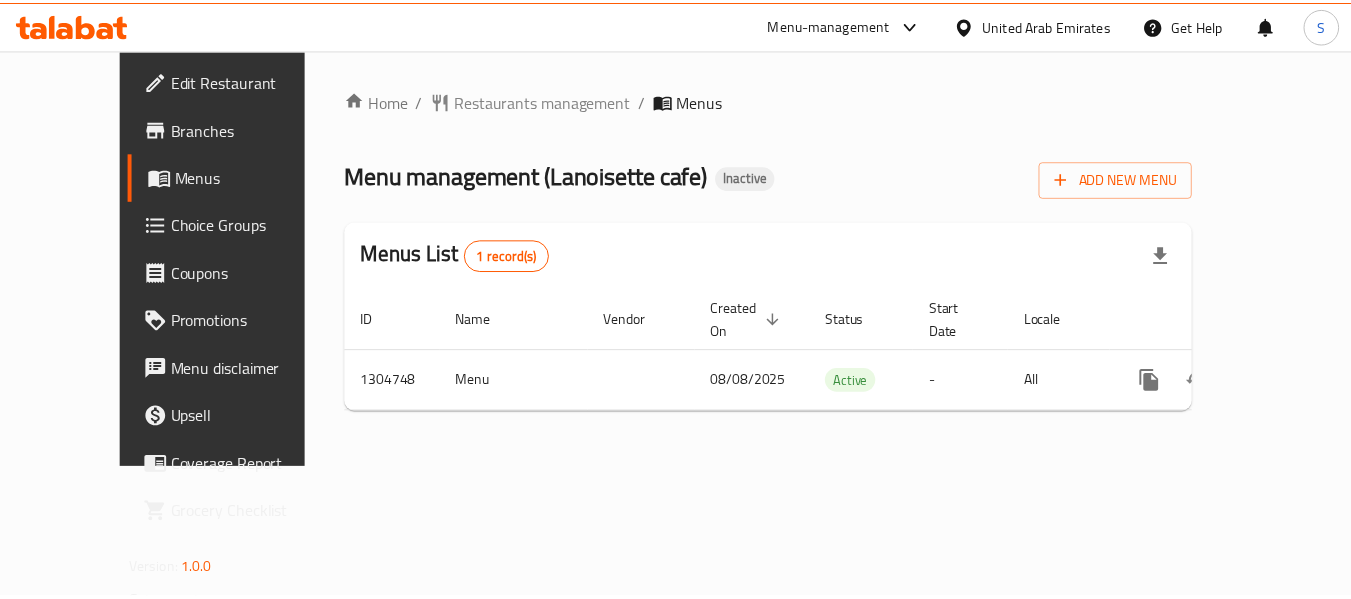 scroll, scrollTop: 0, scrollLeft: 0, axis: both 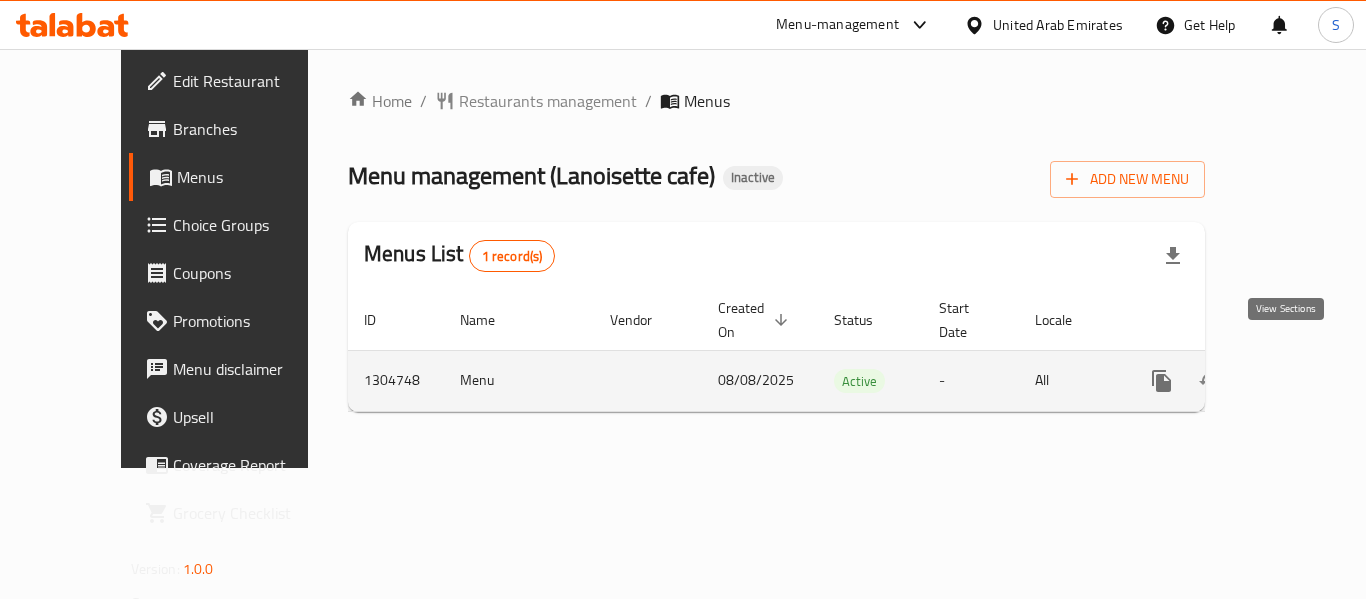 click 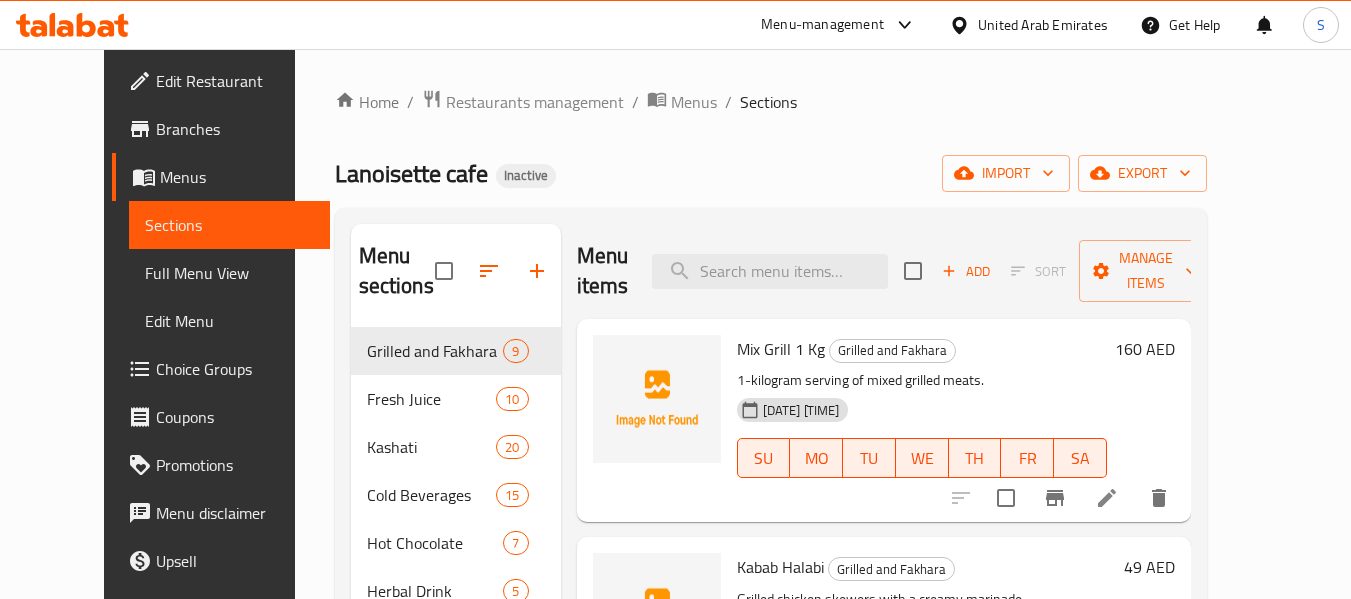 click on "Home / Restaurants management / Menus / Sections Lanoisette cafe Inactive import export Menu sections Grilled and Fakhara 9 Fresh Juice 10 Kashati 20 Cold Beverages 15 Hot Chocolate 7 Herbal Drink 5 Fruit Salad & Plates 10 Waffle and Pancake 11 Cake 6 Ice Cream 7 Menu items Add Sort Manage items Mix Grill 1 Kg   Grilled and Fakhara 1-kilogram serving of mixed grilled meats. [DATE] [TIME] SU MO TU WE TH FR SA 160   AED Kabab Halabi   Grilled and Fakhara Grilled chicken skewers with a creamy marinade. [DATE] [TIME] SU MO TU WE TH FR SA 49   AED Tekka   Grilled and Fakhara Grilled meat cubes [DATE] [TIME] SU MO TU WE TH FR SA 59   AED Mix Grill   Grilled and Fakhara Perfectly seasoned and grilled chicken, beef, and lamb [DATE] [TIME] SU MO TU WE TH FR SA 67   AED Lamb Chops   Grilled and Fakhara Grilled lamb chops [DATE] [TIME] SU MO TU WE TH FR SA 68   AED Araies   Grilled and Fakhara Grilled flatbread stuffed with minced meat [DATE] [TIME] SU MO TU WE TH FR SA 46   AED   SU" at bounding box center (771, 464) 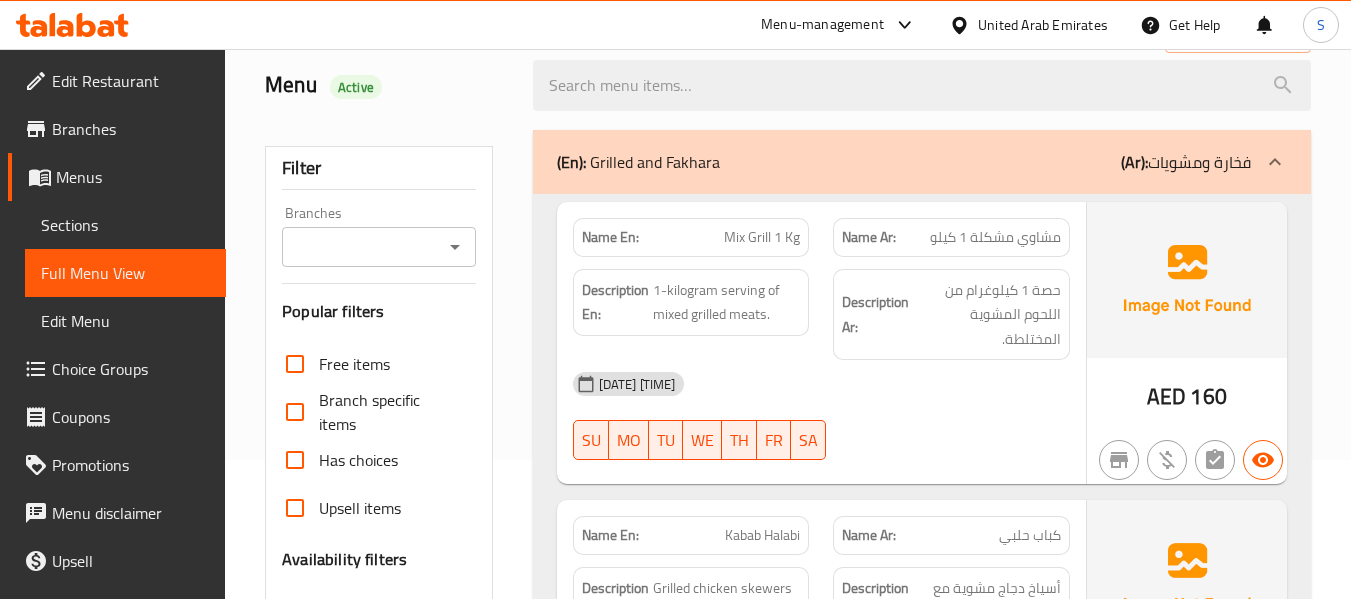 scroll, scrollTop: 300, scrollLeft: 0, axis: vertical 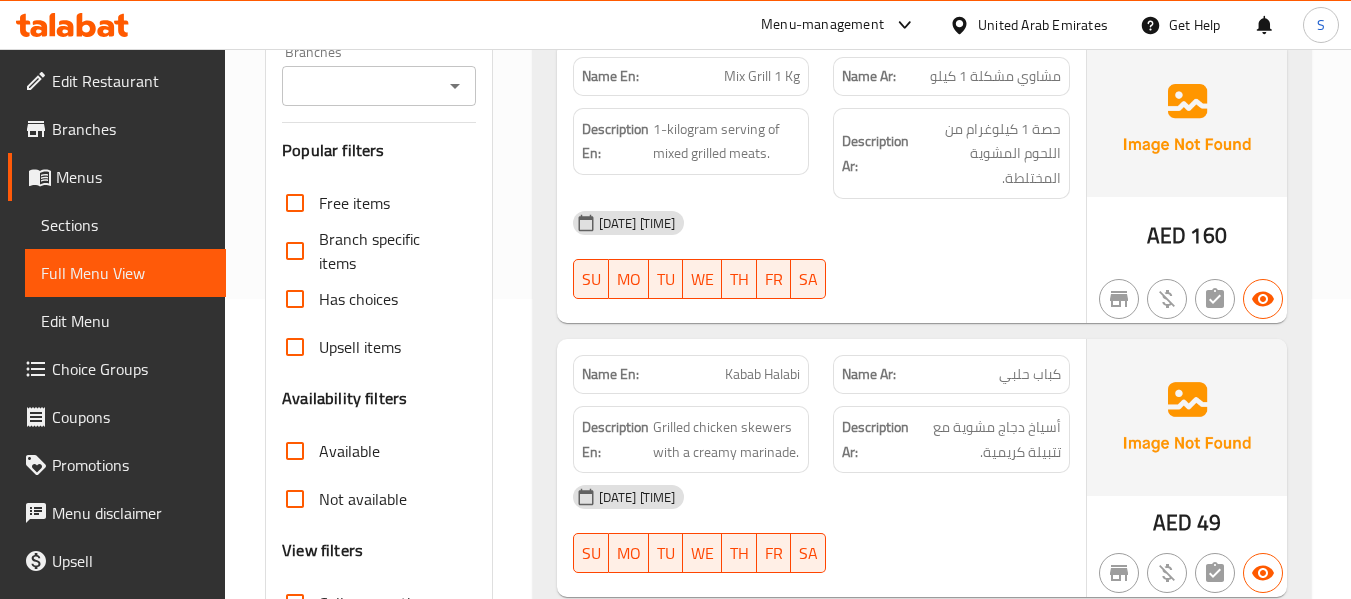 click on "كباب حلبي" at bounding box center [1030, 374] 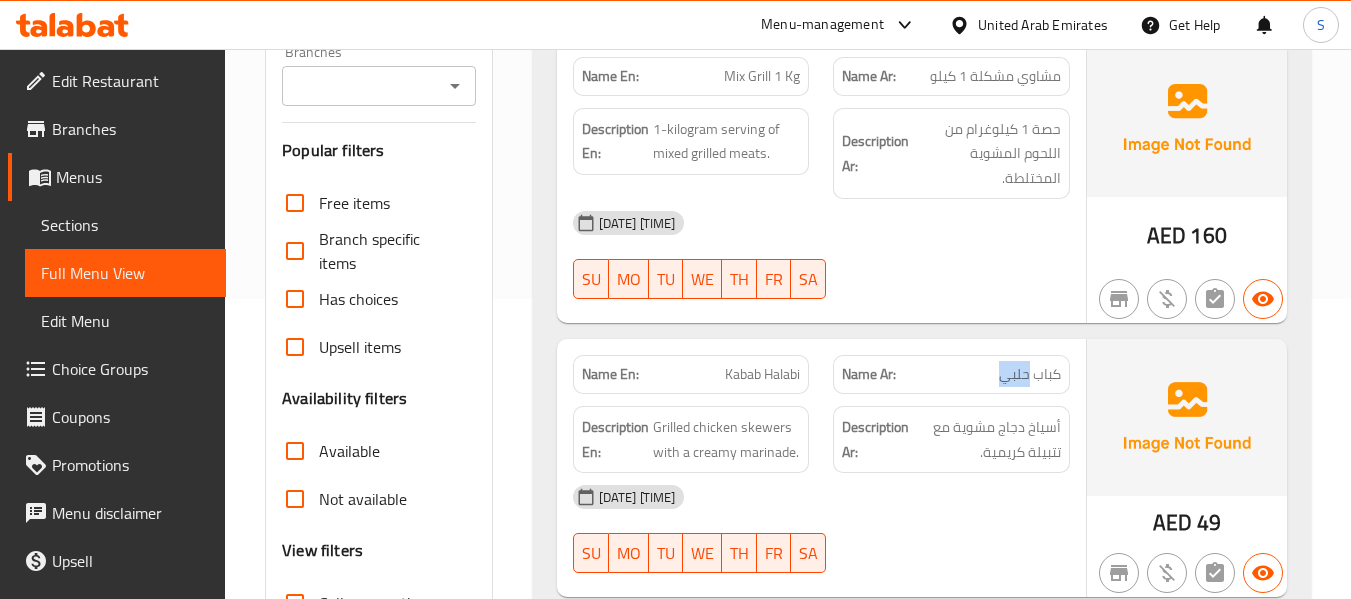 click on "كباب حلبي" at bounding box center [1030, 374] 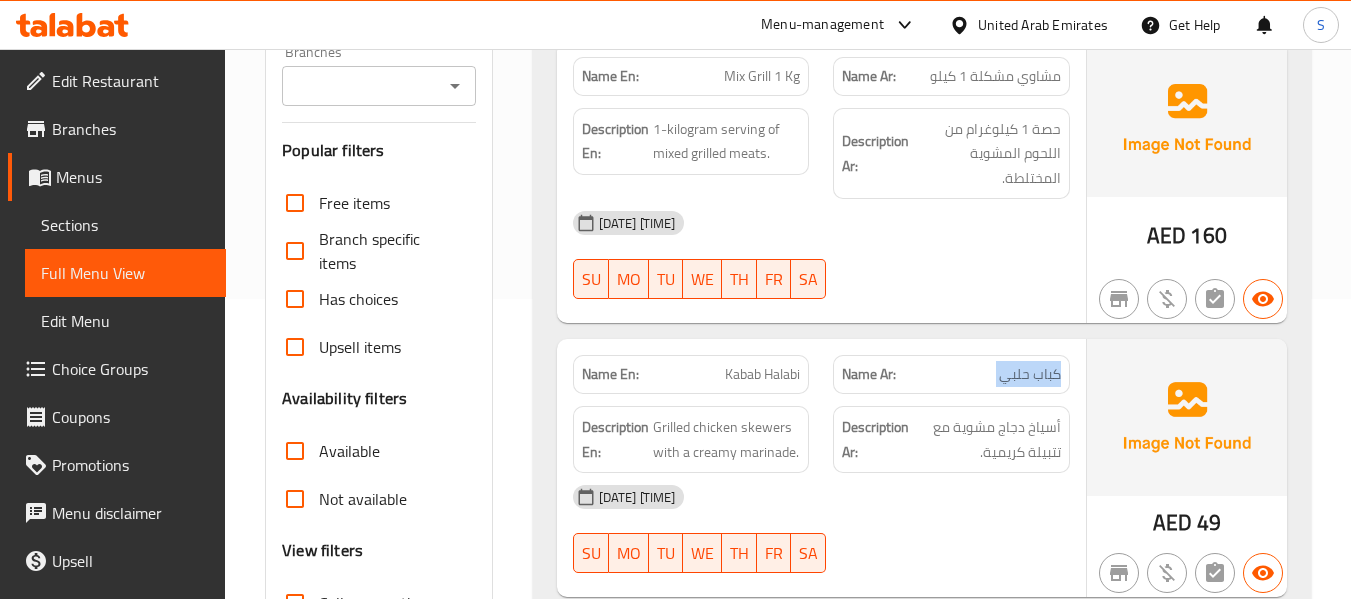 click on "كباب حلبي" at bounding box center (1030, 374) 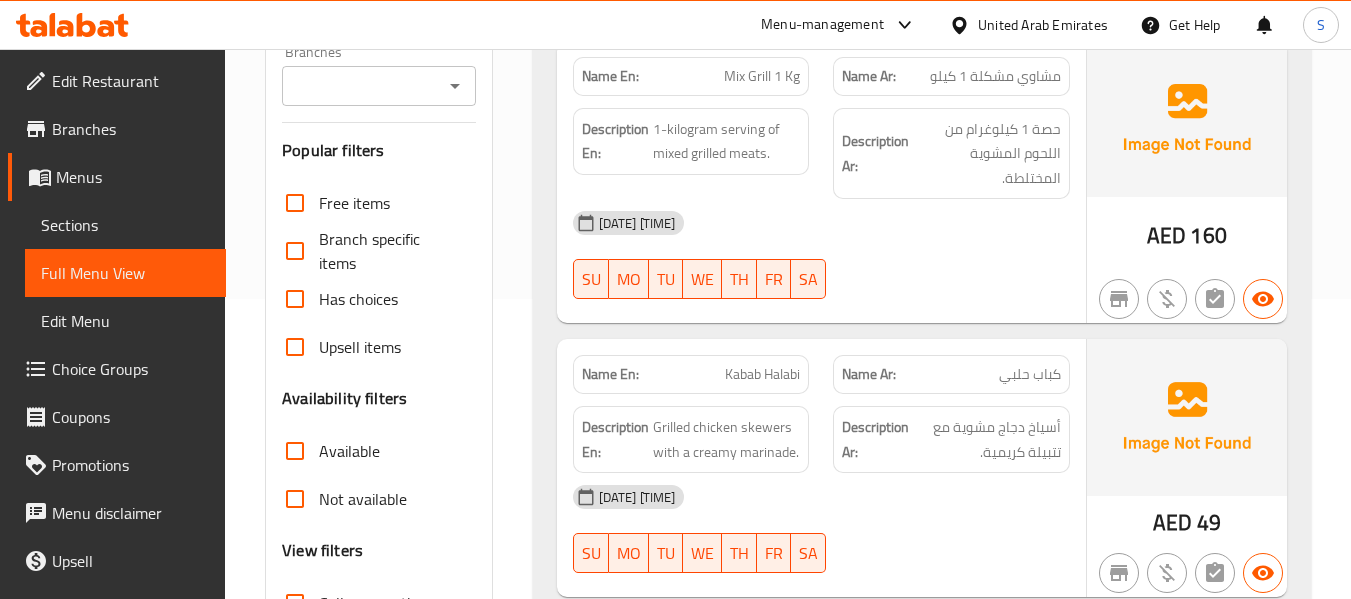 click on "Kabab Halabi" at bounding box center (762, 374) 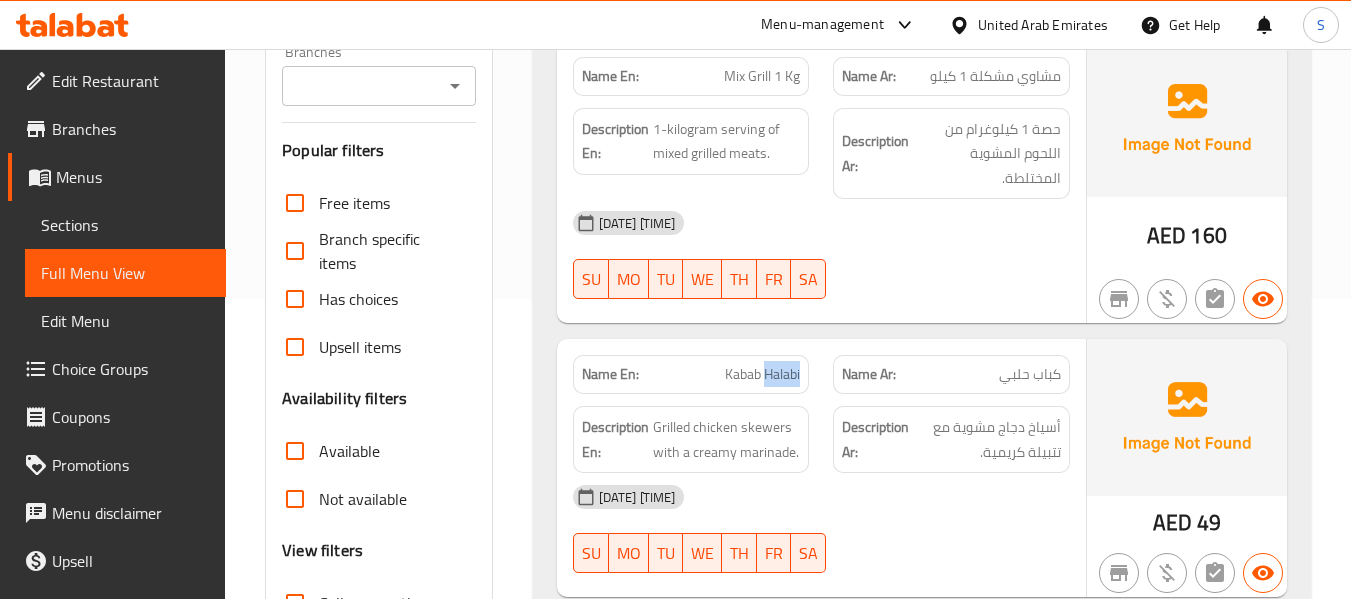 click on "Kabab Halabi" at bounding box center (762, 374) 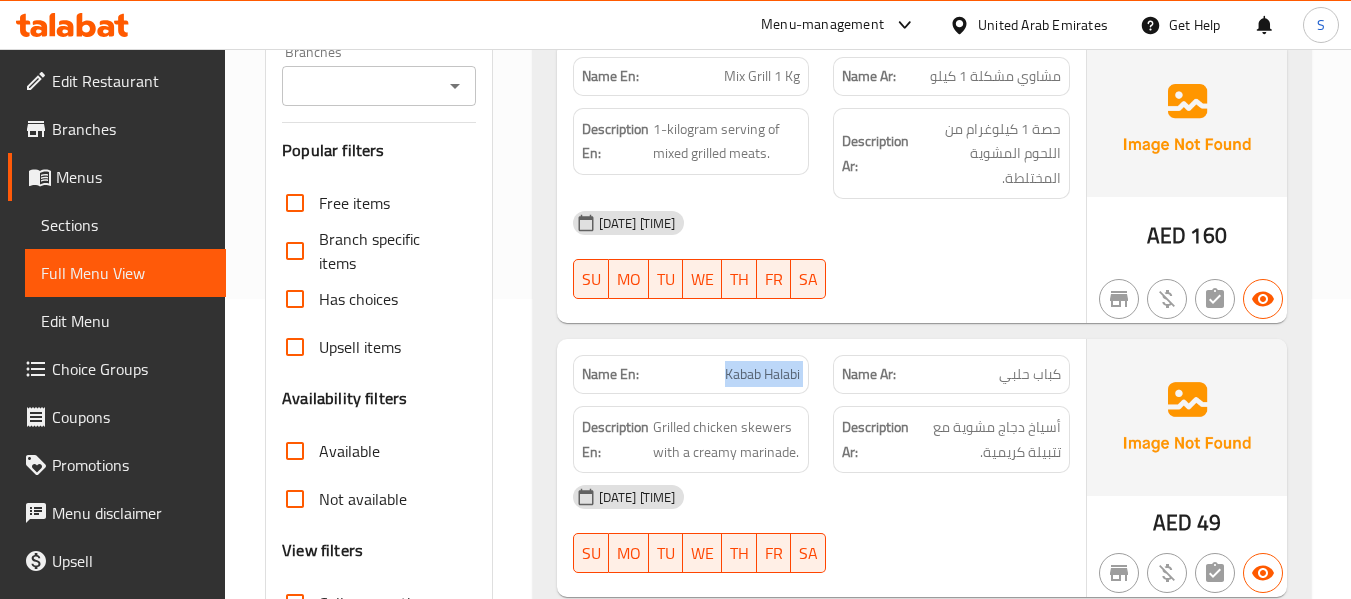 click on "Kabab Halabi" at bounding box center (762, 374) 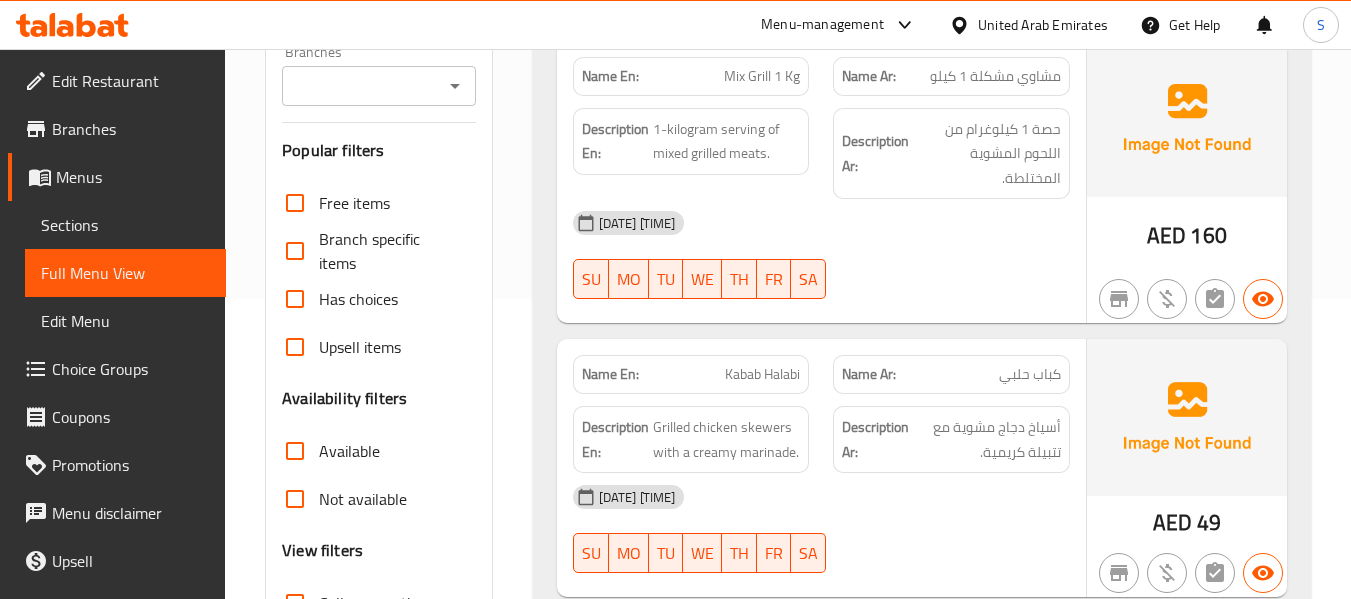 click on "كباب حلبي" at bounding box center [1030, 374] 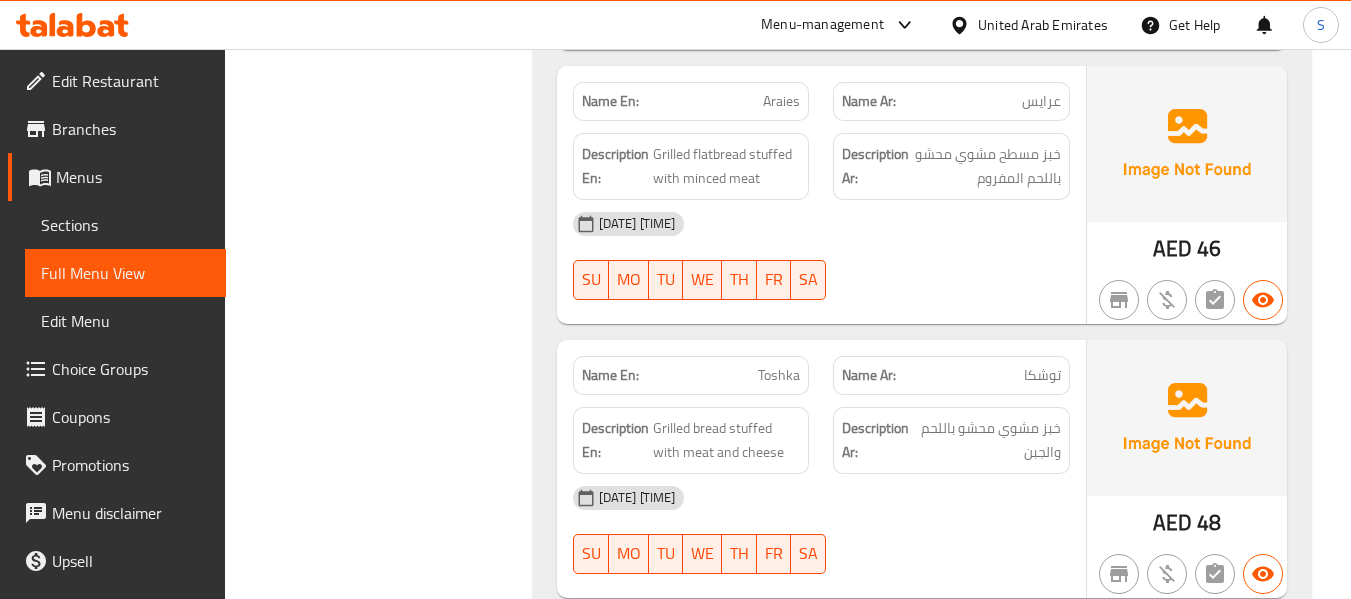 scroll, scrollTop: 1800, scrollLeft: 0, axis: vertical 